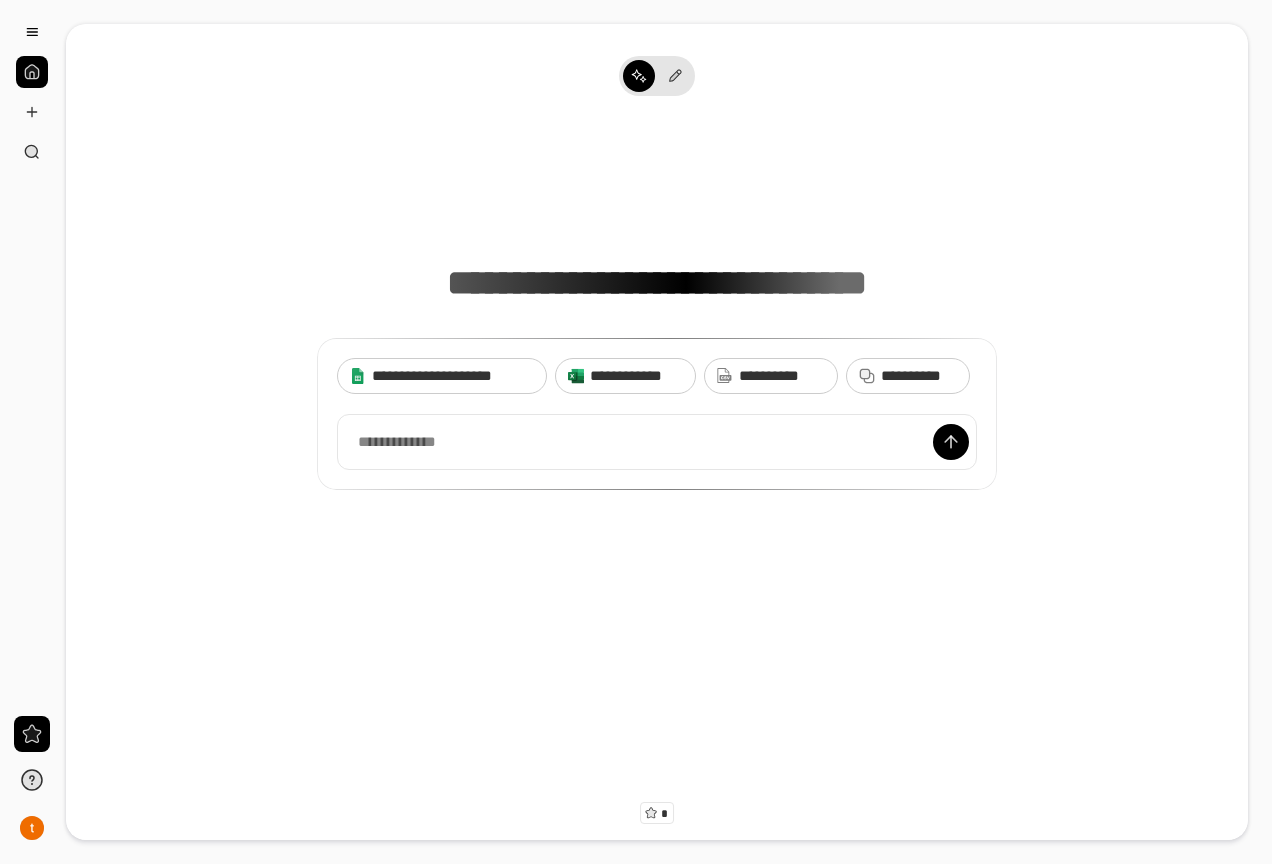 scroll, scrollTop: 0, scrollLeft: 0, axis: both 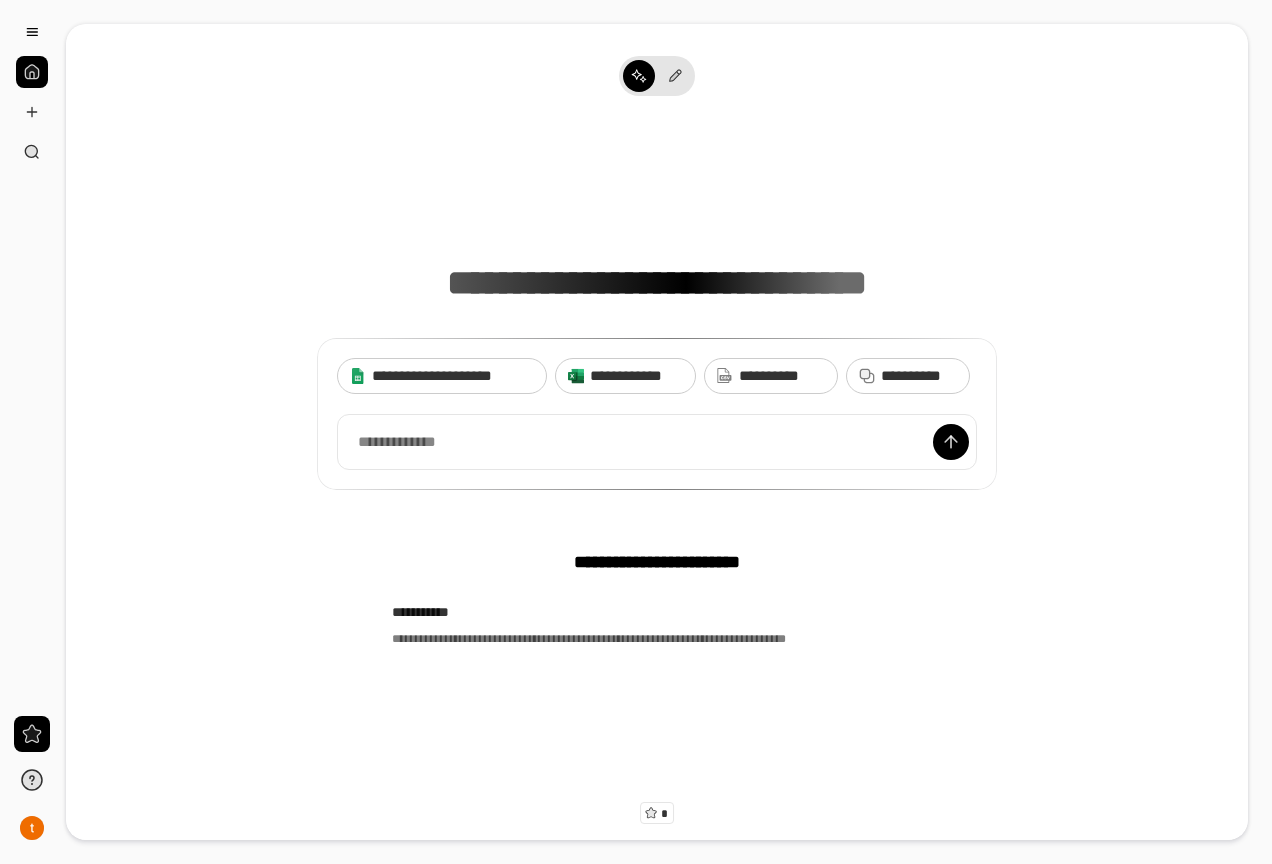 click at bounding box center (657, 442) 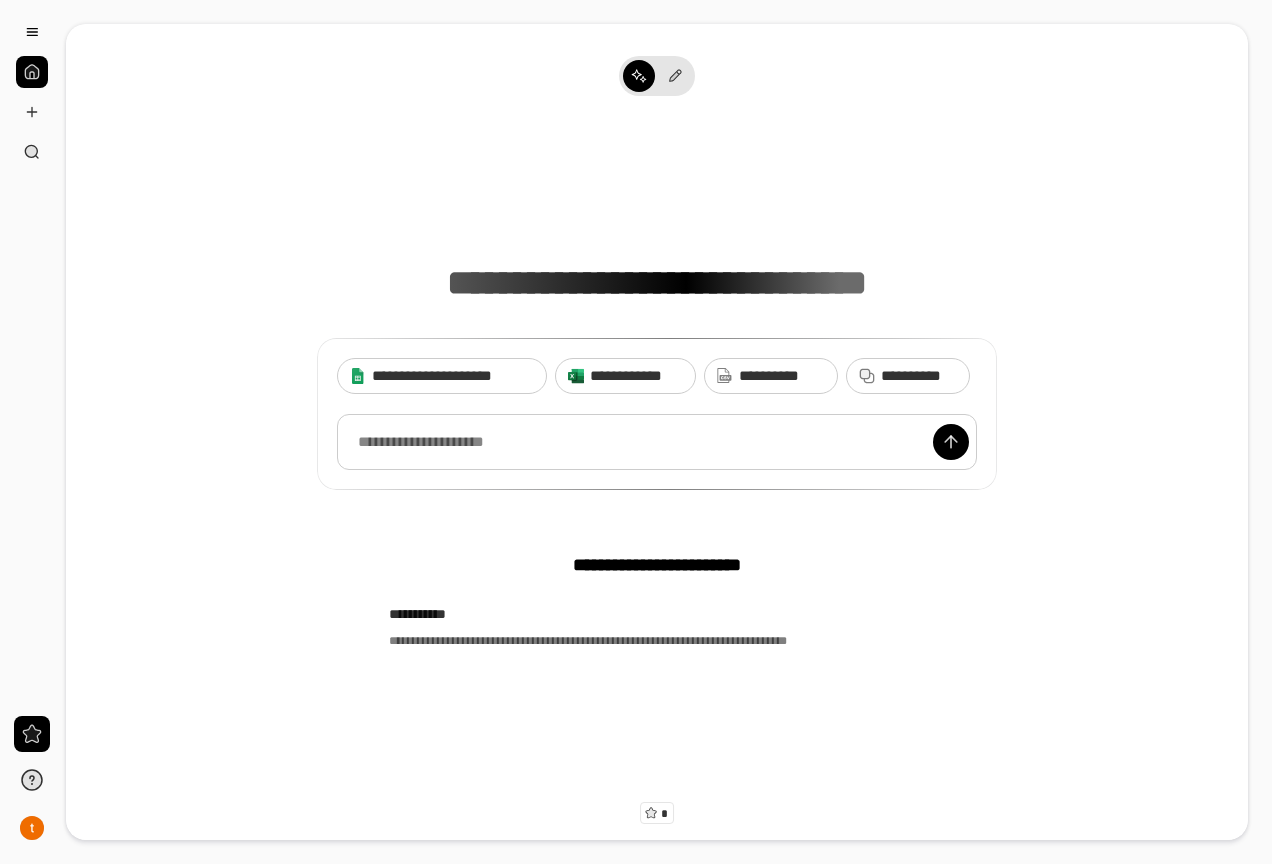 click at bounding box center [657, 442] 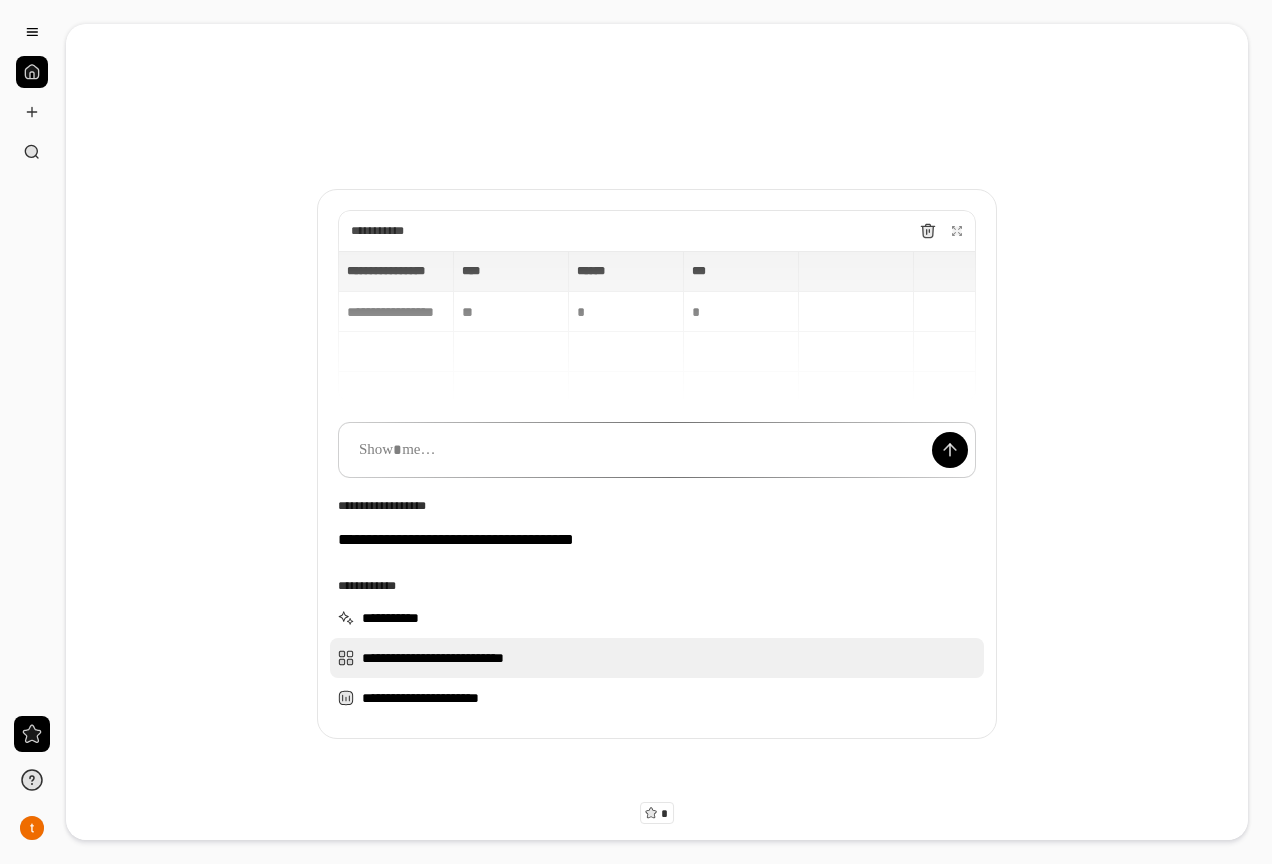 click on "**********" at bounding box center (657, 658) 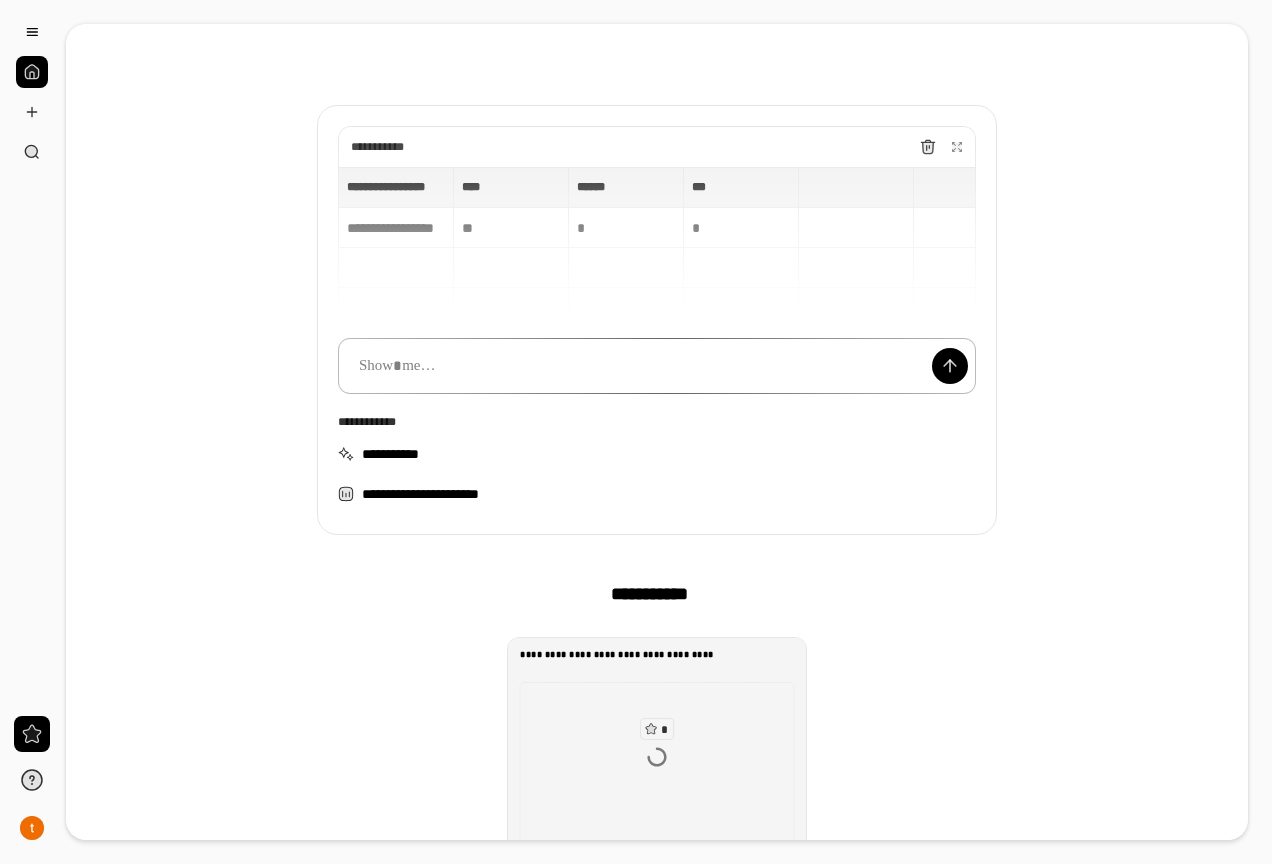 scroll, scrollTop: 200, scrollLeft: 0, axis: vertical 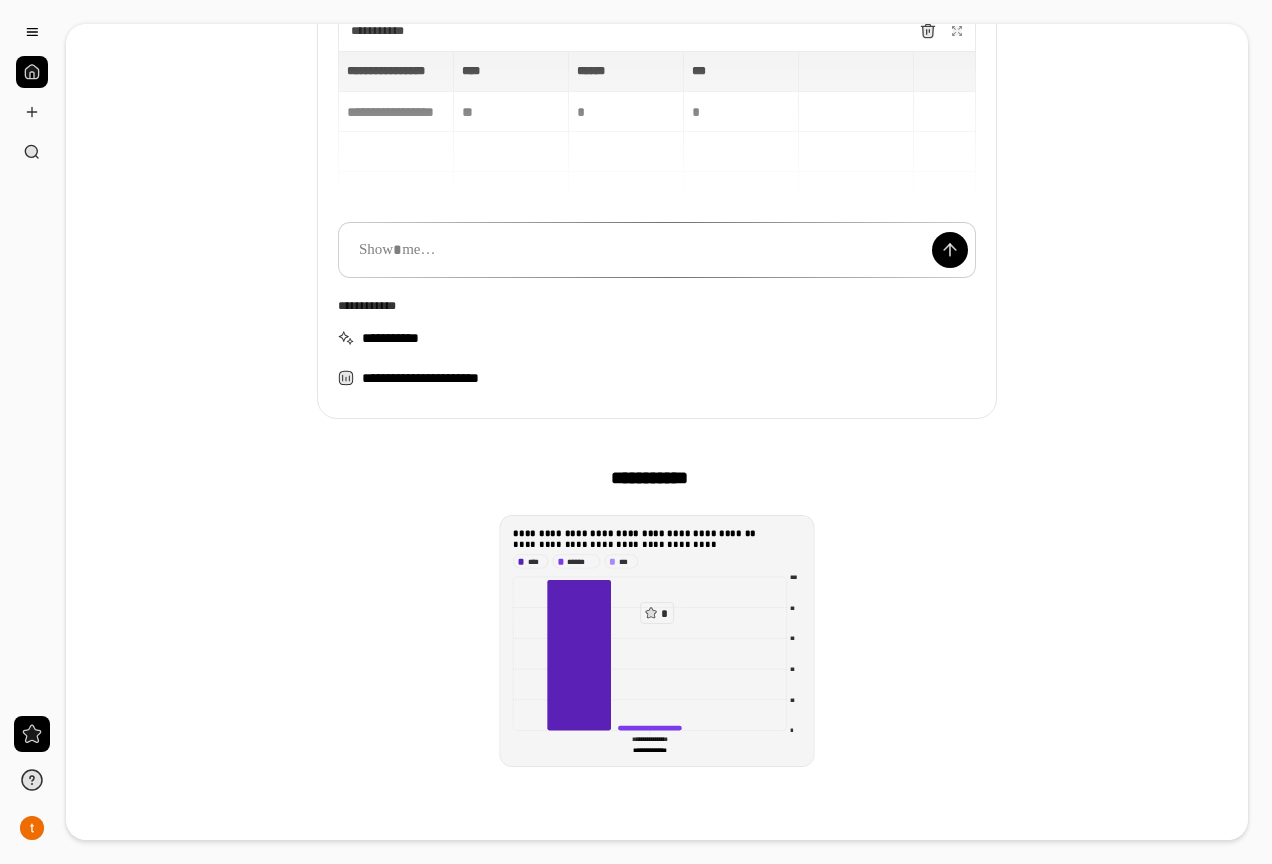 click on "**********" at bounding box center [657, 534] 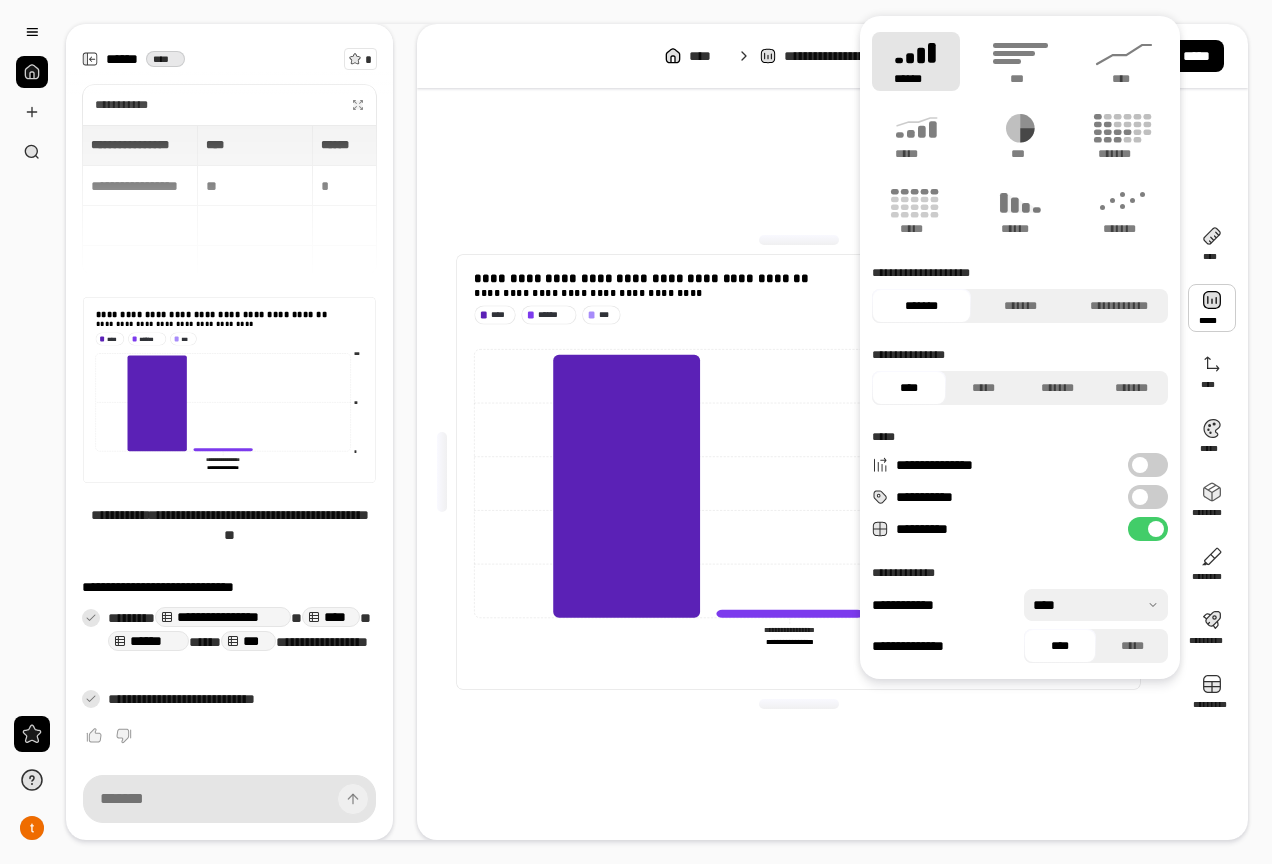 click at bounding box center [1212, 308] 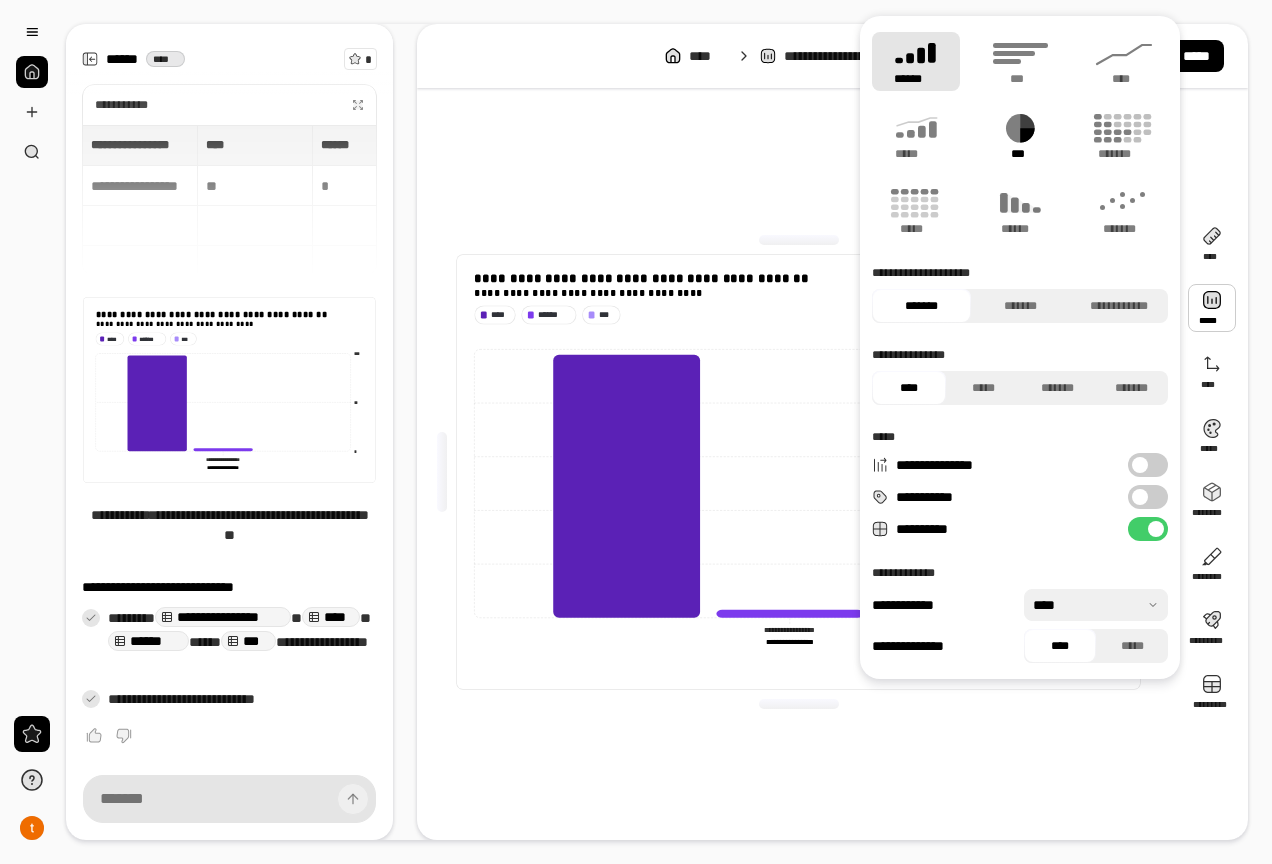 click 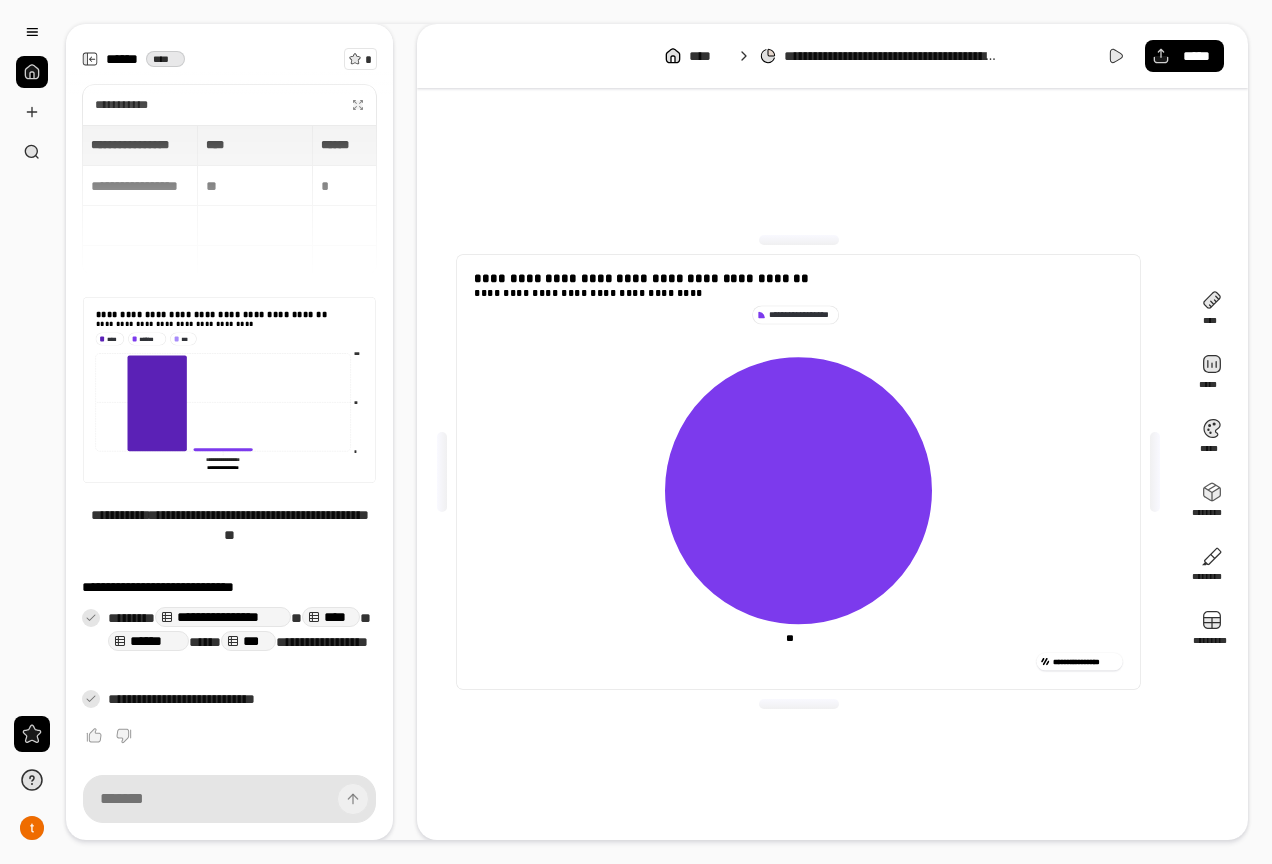 click 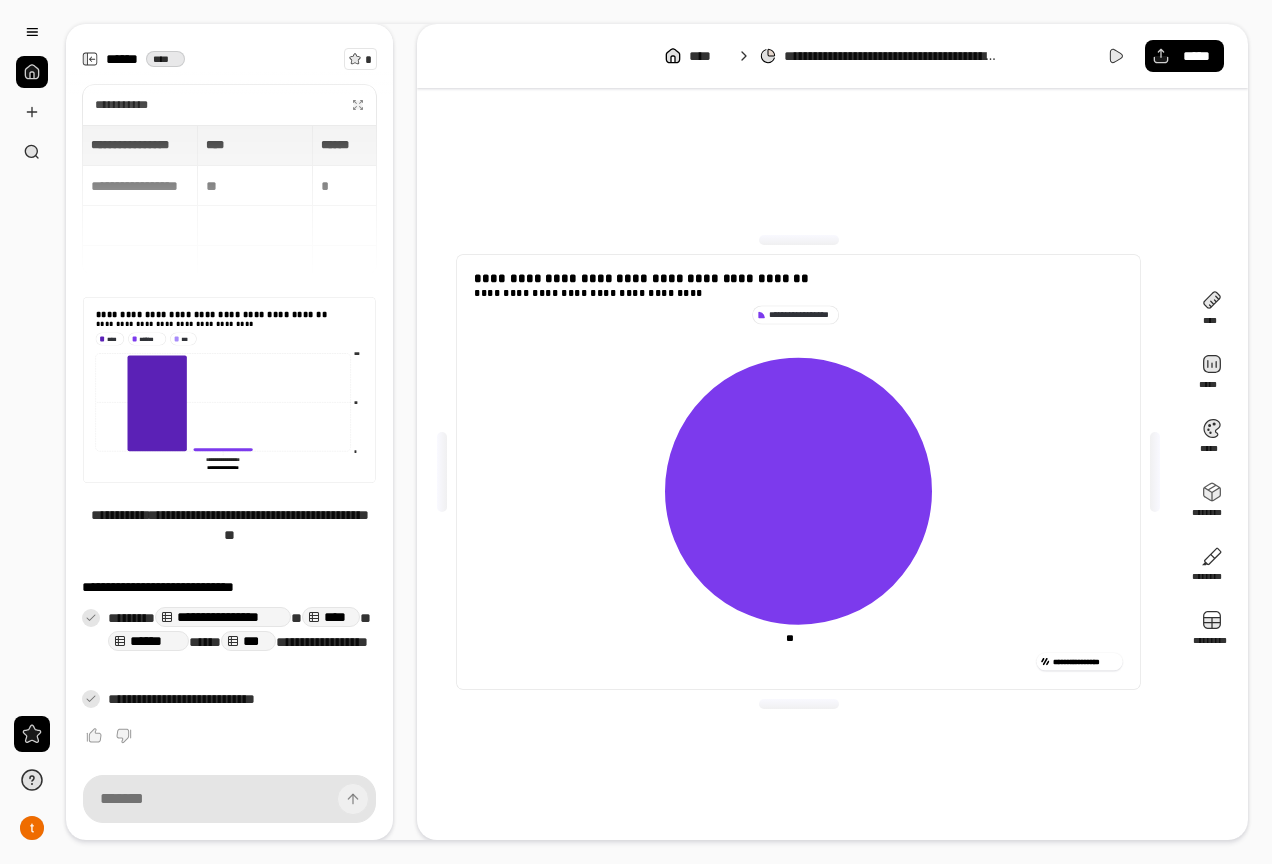 click 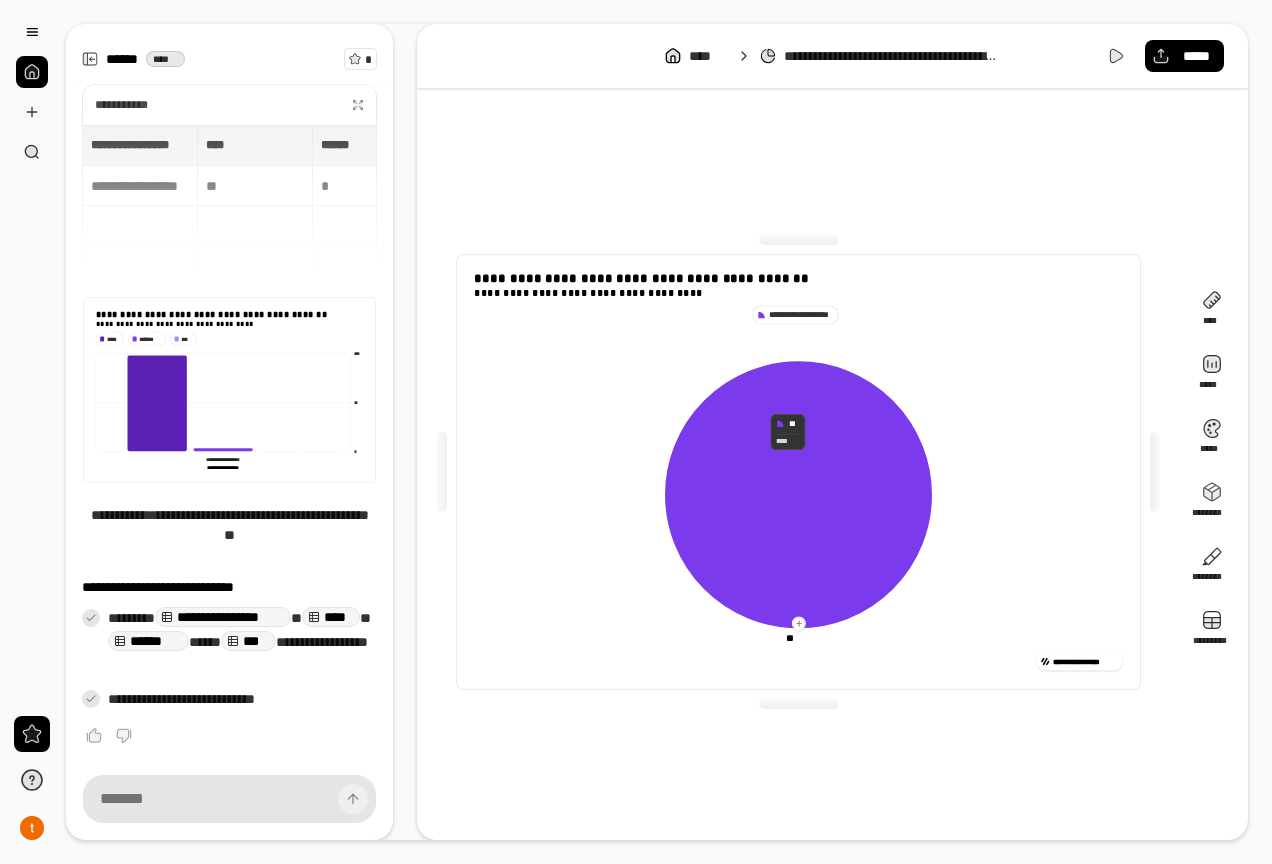 drag, startPoint x: 812, startPoint y: 503, endPoint x: 763, endPoint y: 432, distance: 86.26703 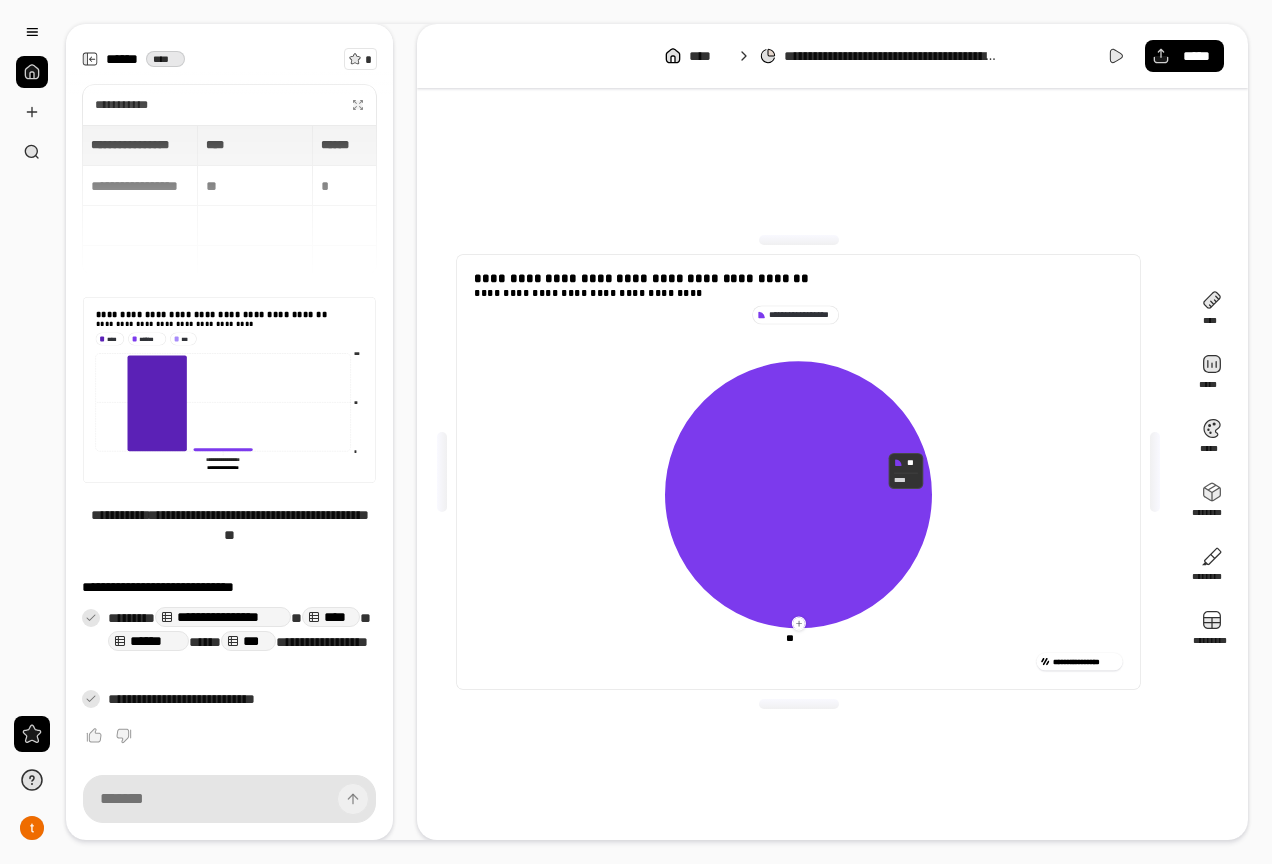 drag, startPoint x: 763, startPoint y: 432, endPoint x: 881, endPoint y: 471, distance: 124.277916 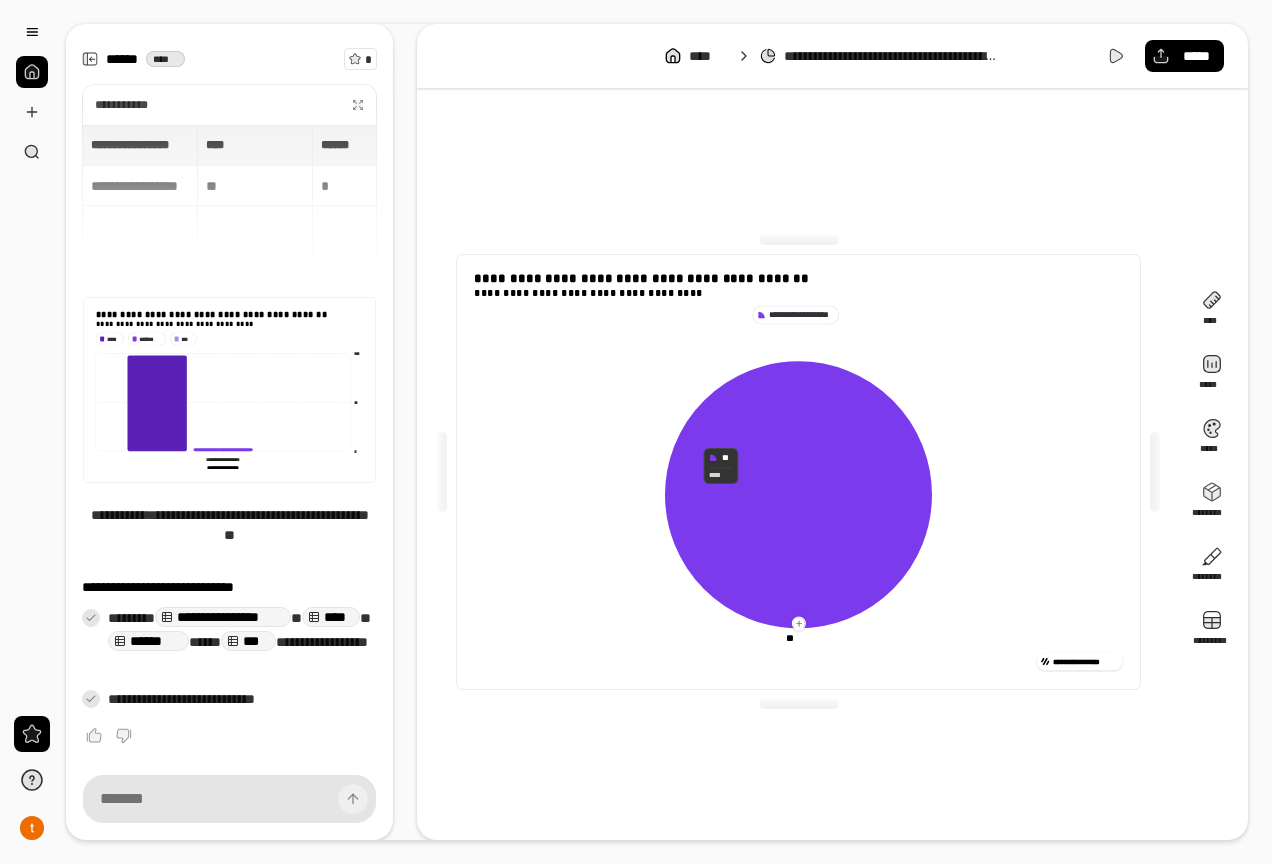 drag, startPoint x: 881, startPoint y: 471, endPoint x: 696, endPoint y: 466, distance: 185.06755 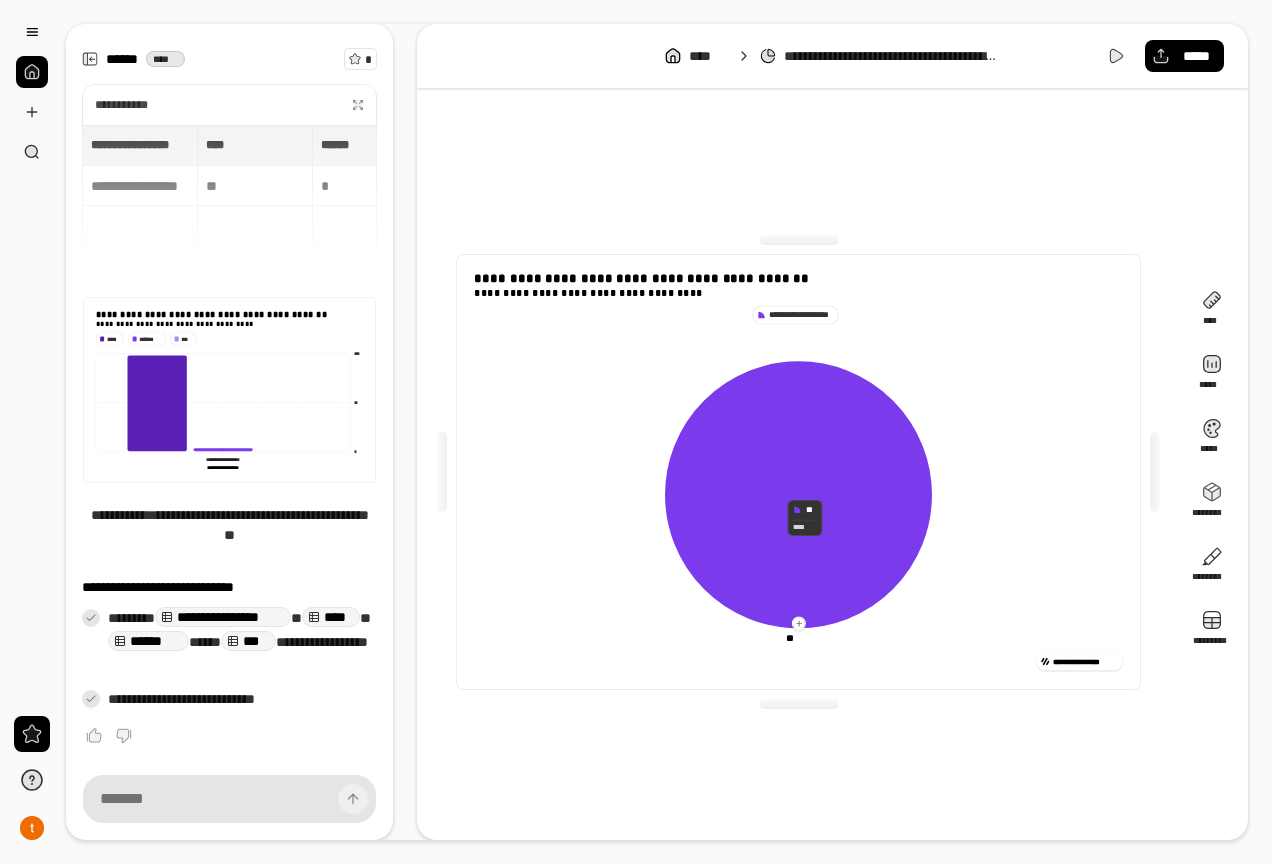 drag, startPoint x: 780, startPoint y: 518, endPoint x: 612, endPoint y: 576, distance: 177.73013 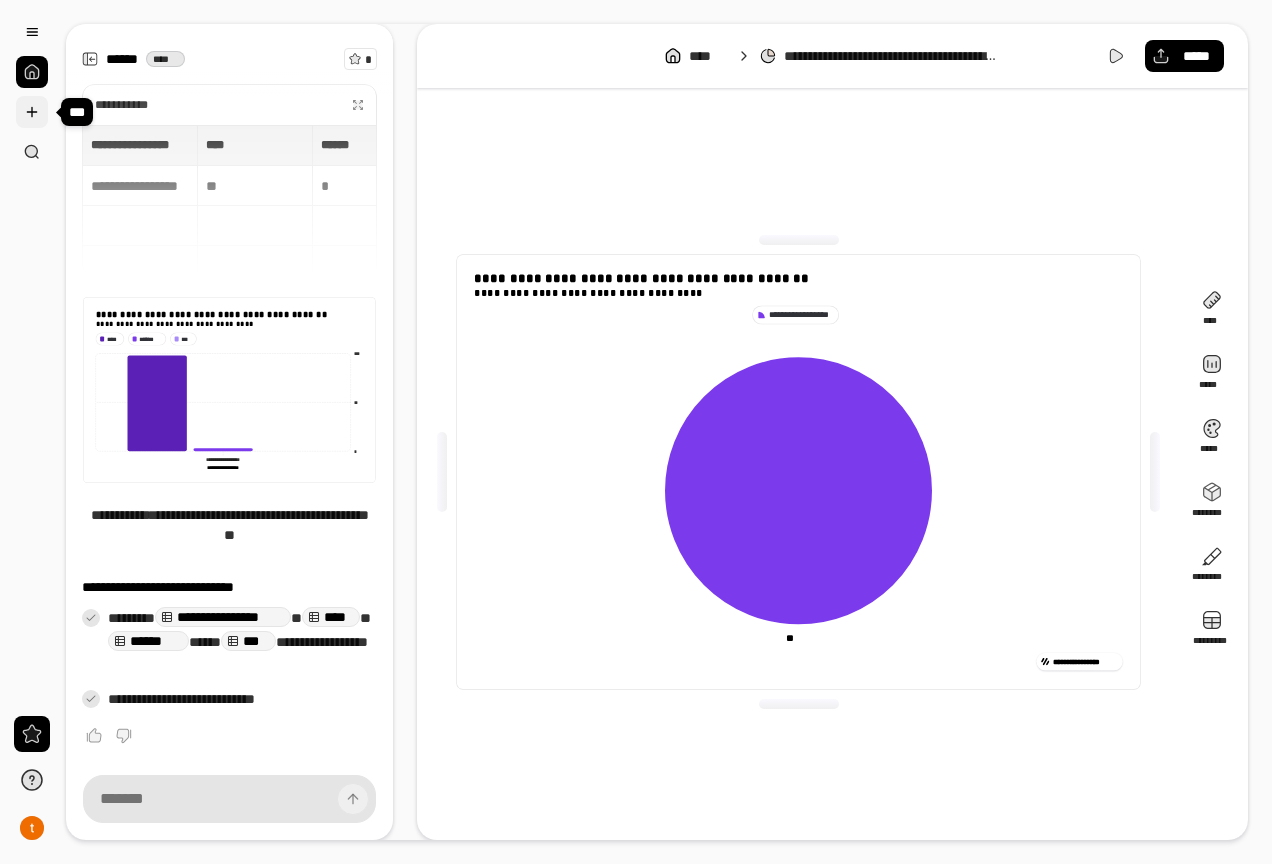 click at bounding box center [32, 112] 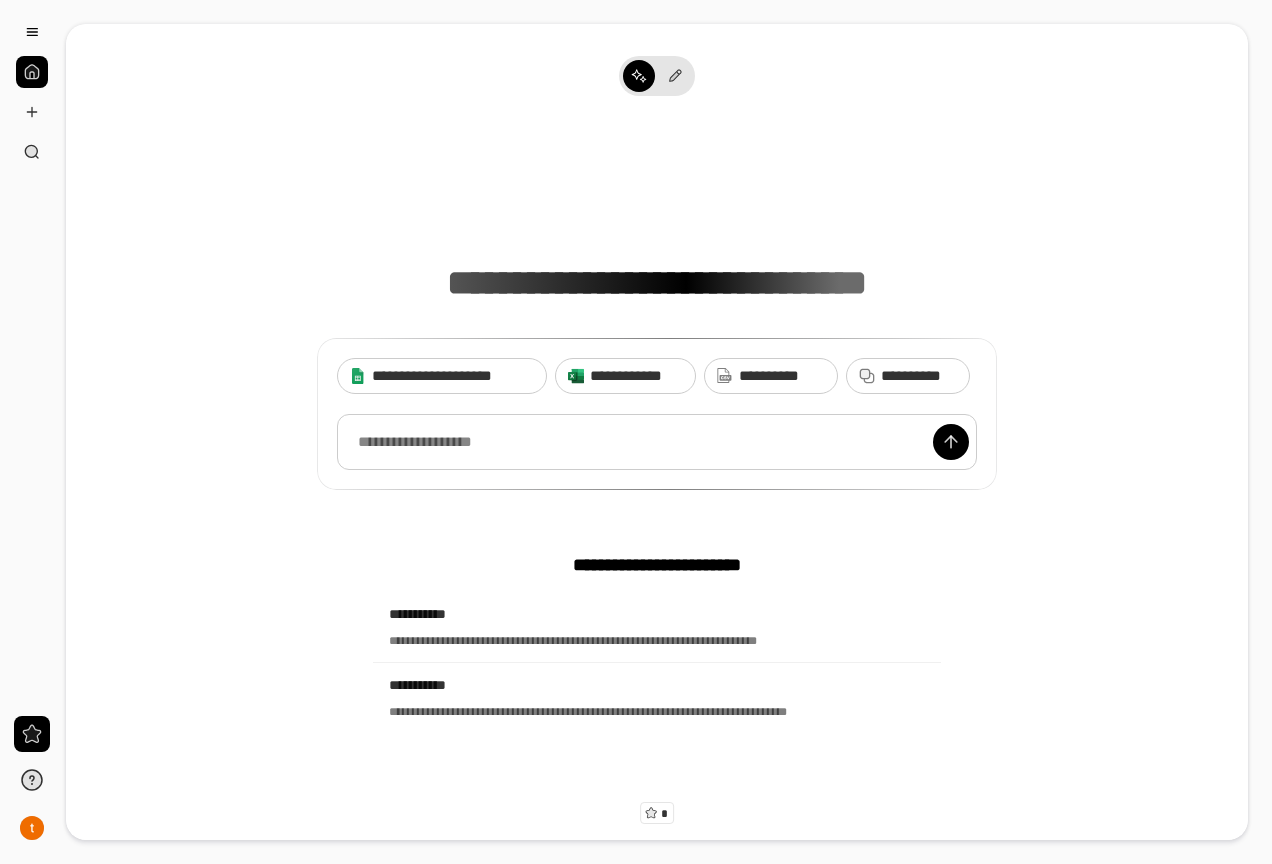 click at bounding box center (657, 442) 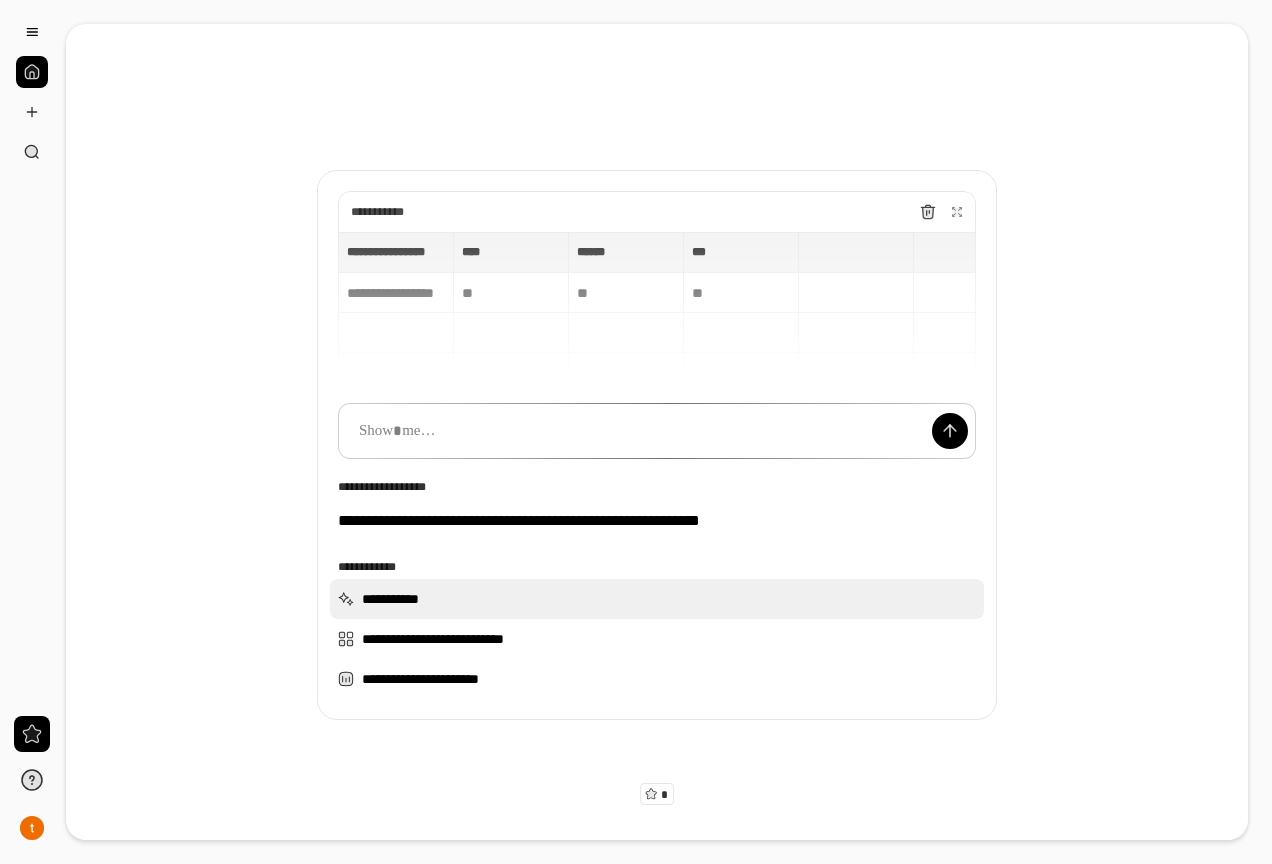 scroll, scrollTop: 19, scrollLeft: 0, axis: vertical 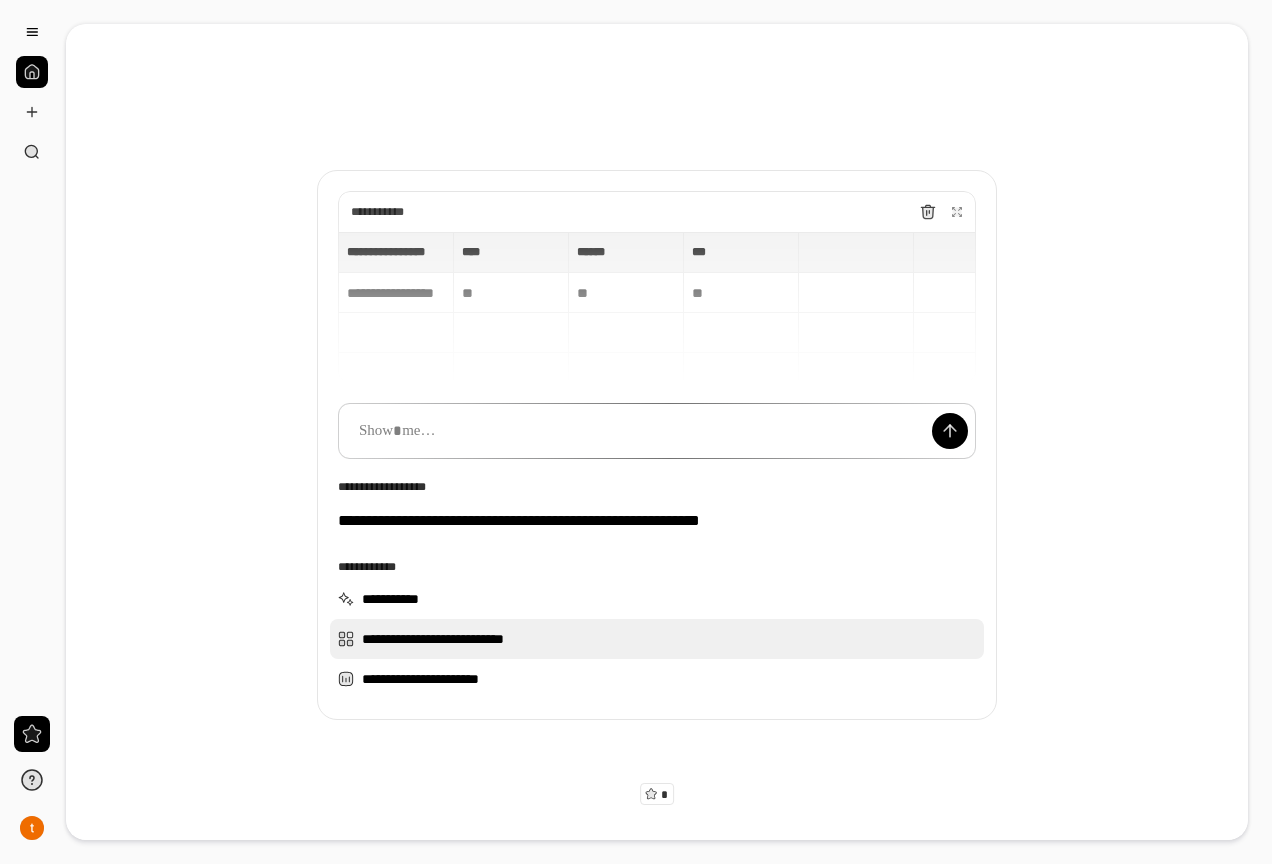click on "**********" at bounding box center (657, 639) 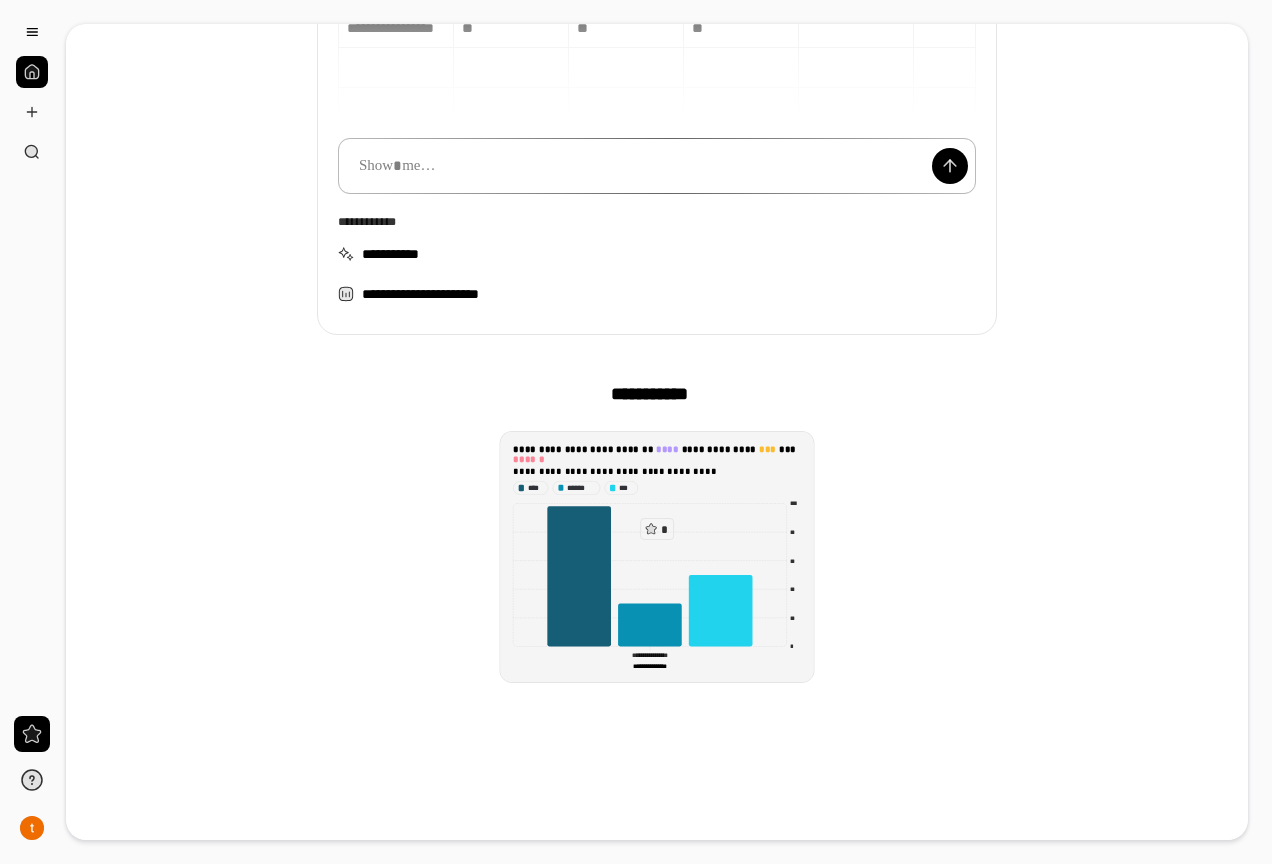 scroll, scrollTop: 319, scrollLeft: 0, axis: vertical 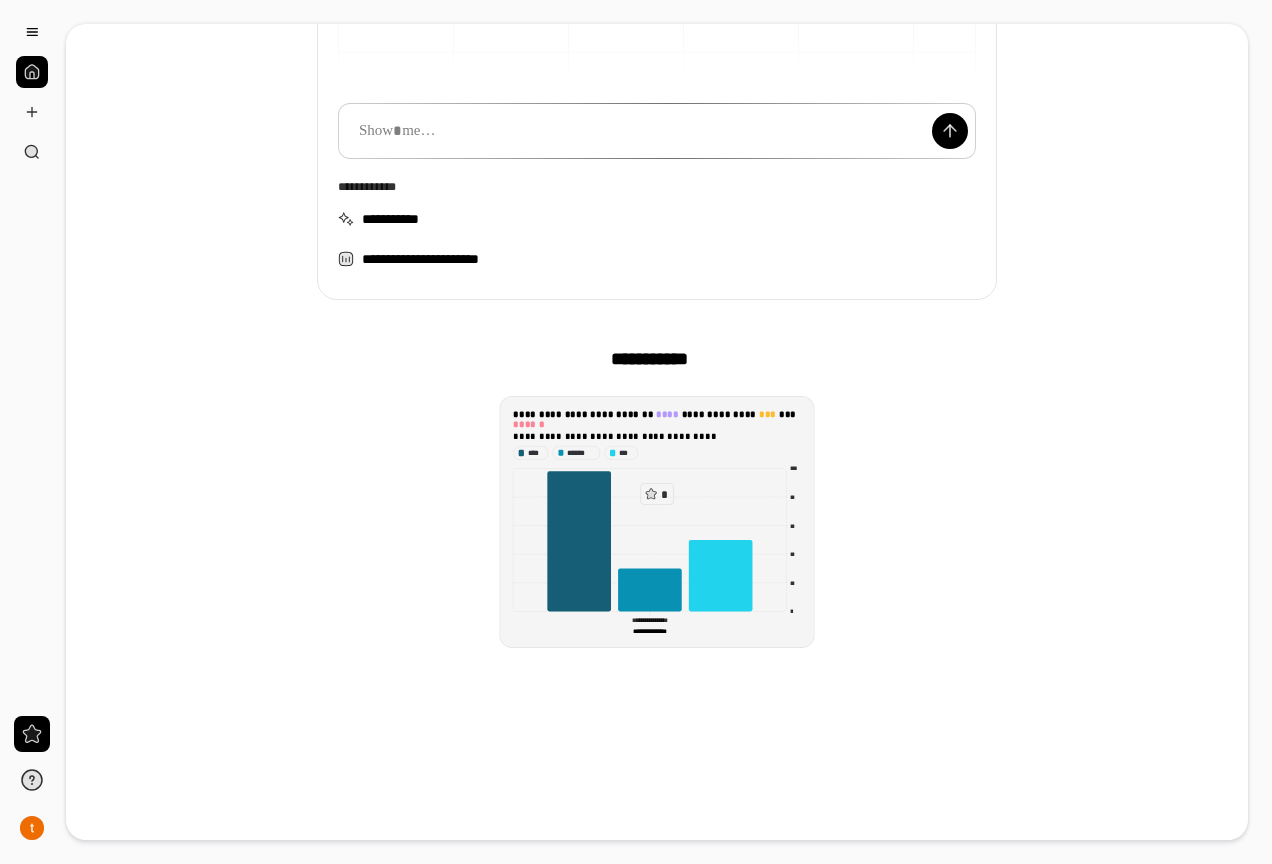 click on "**********" at bounding box center [657, 436] 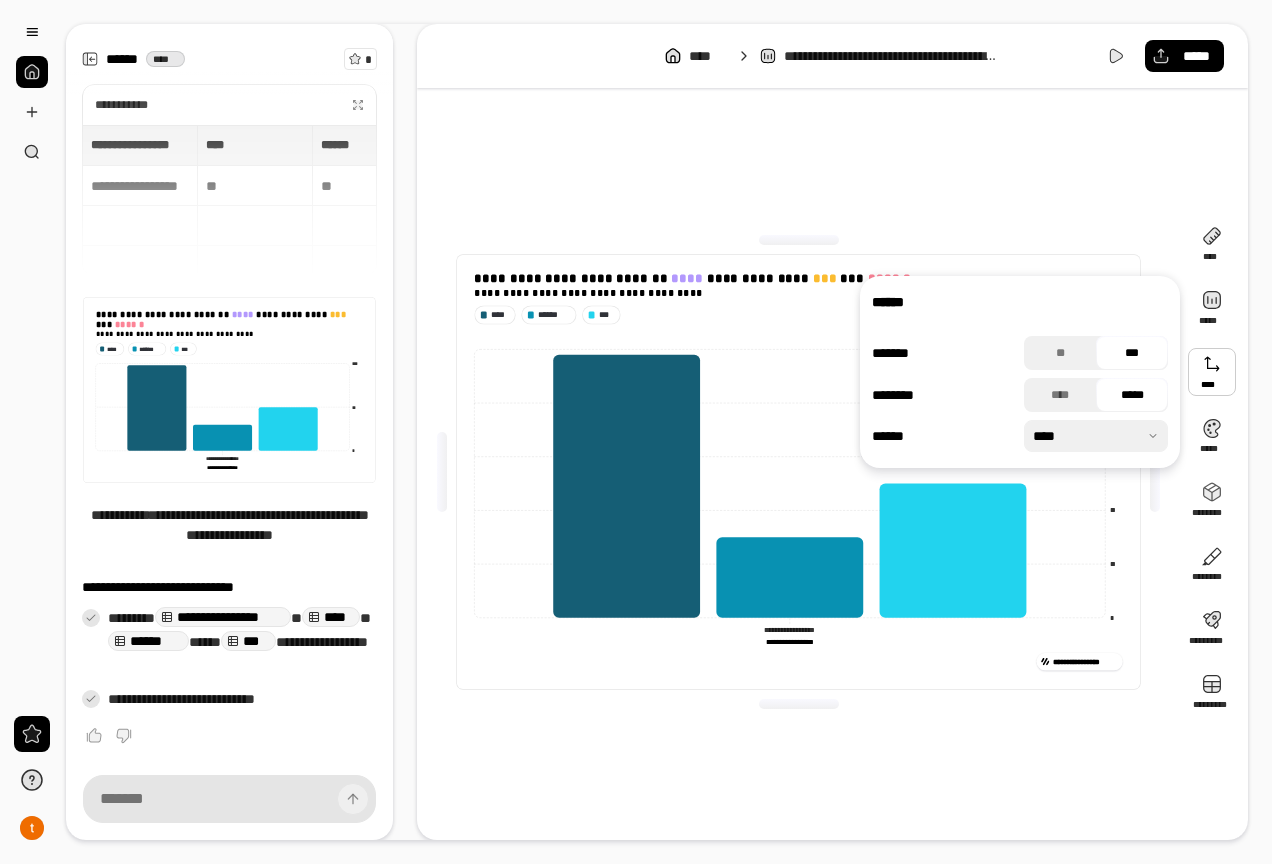 click on "**********" at bounding box center [798, 472] 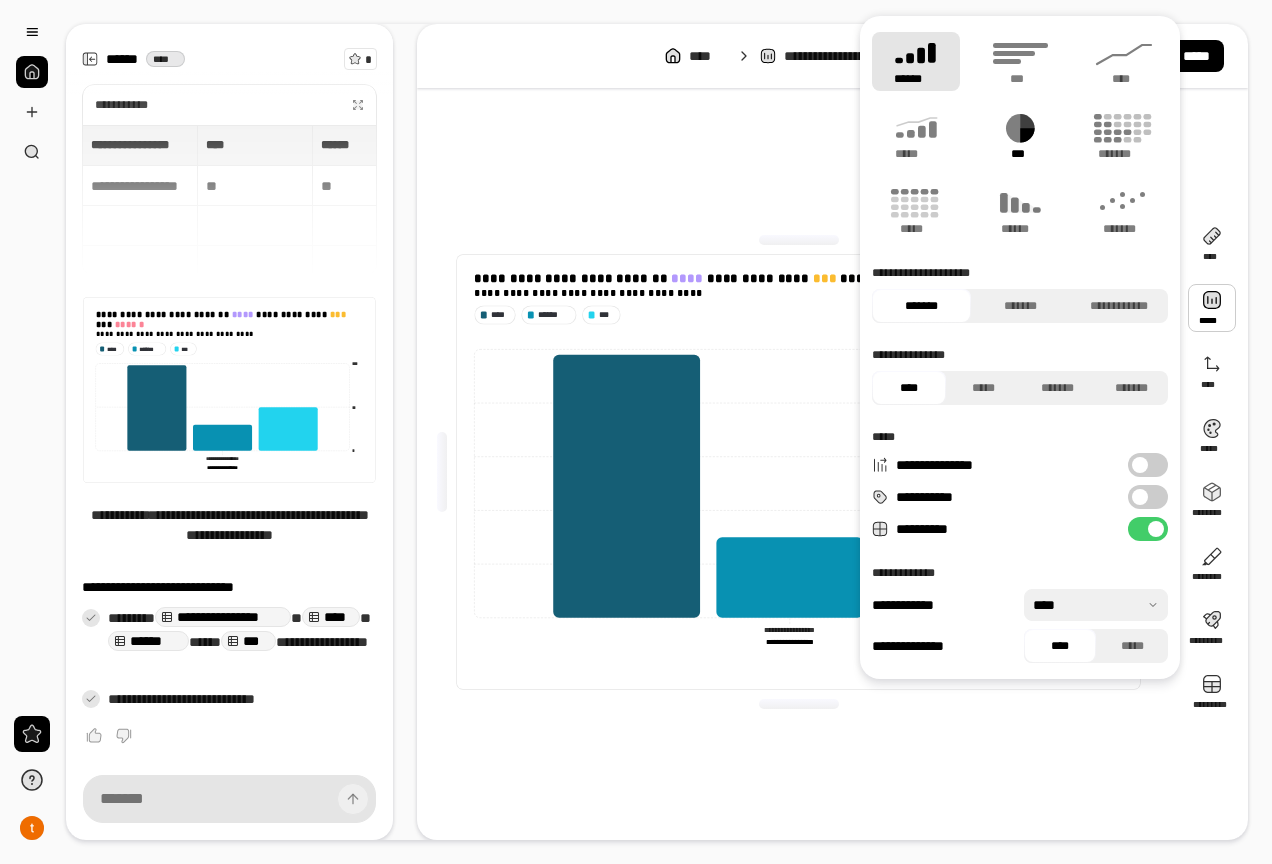 click 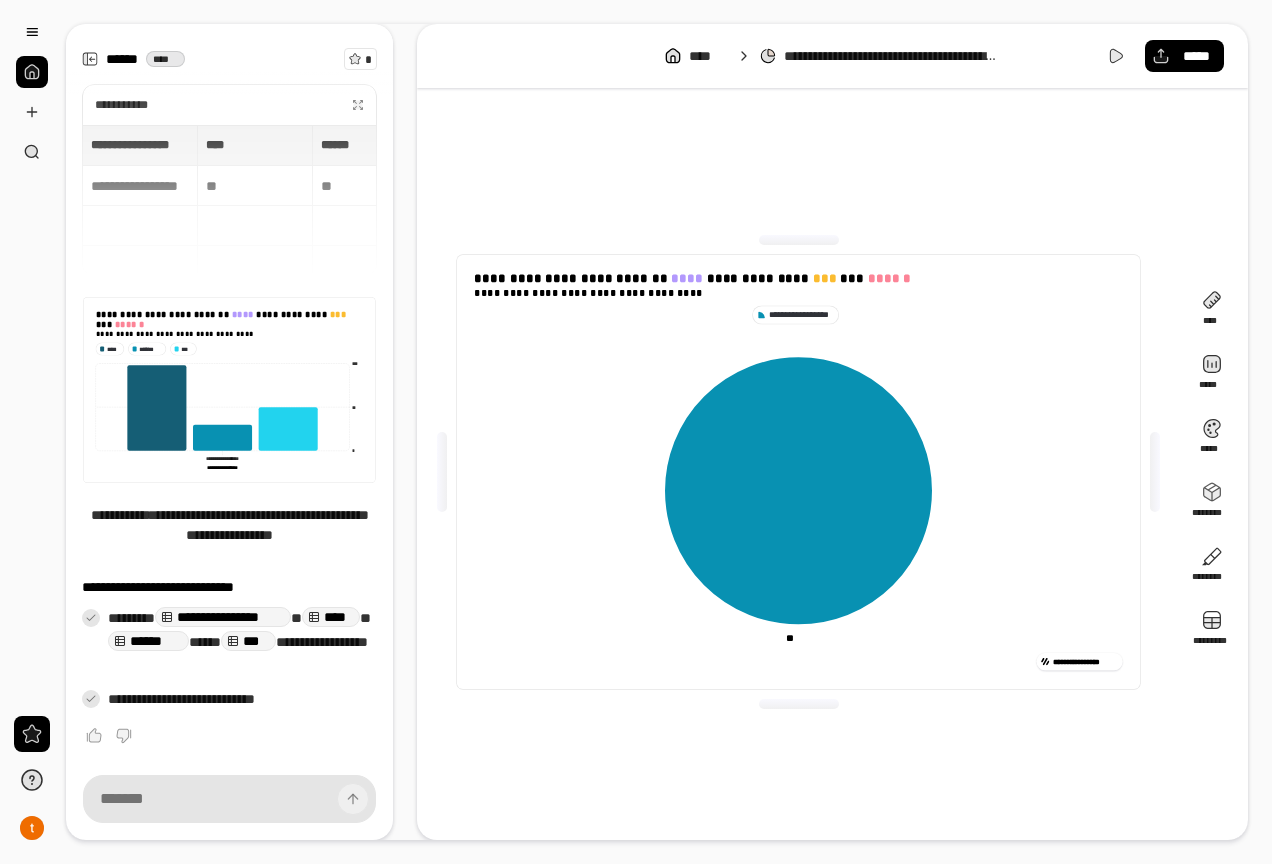 click on "**********" at bounding box center [798, 472] 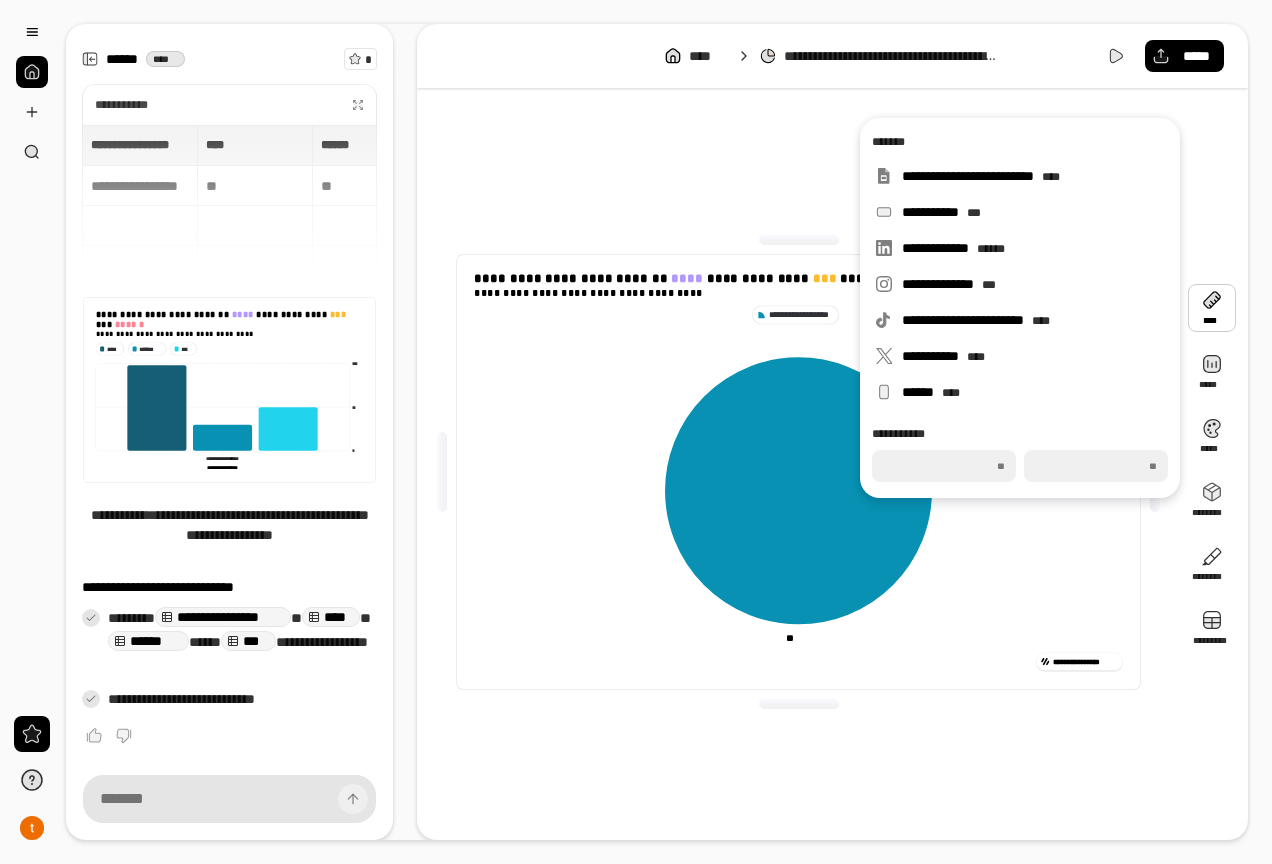 click at bounding box center [1212, 308] 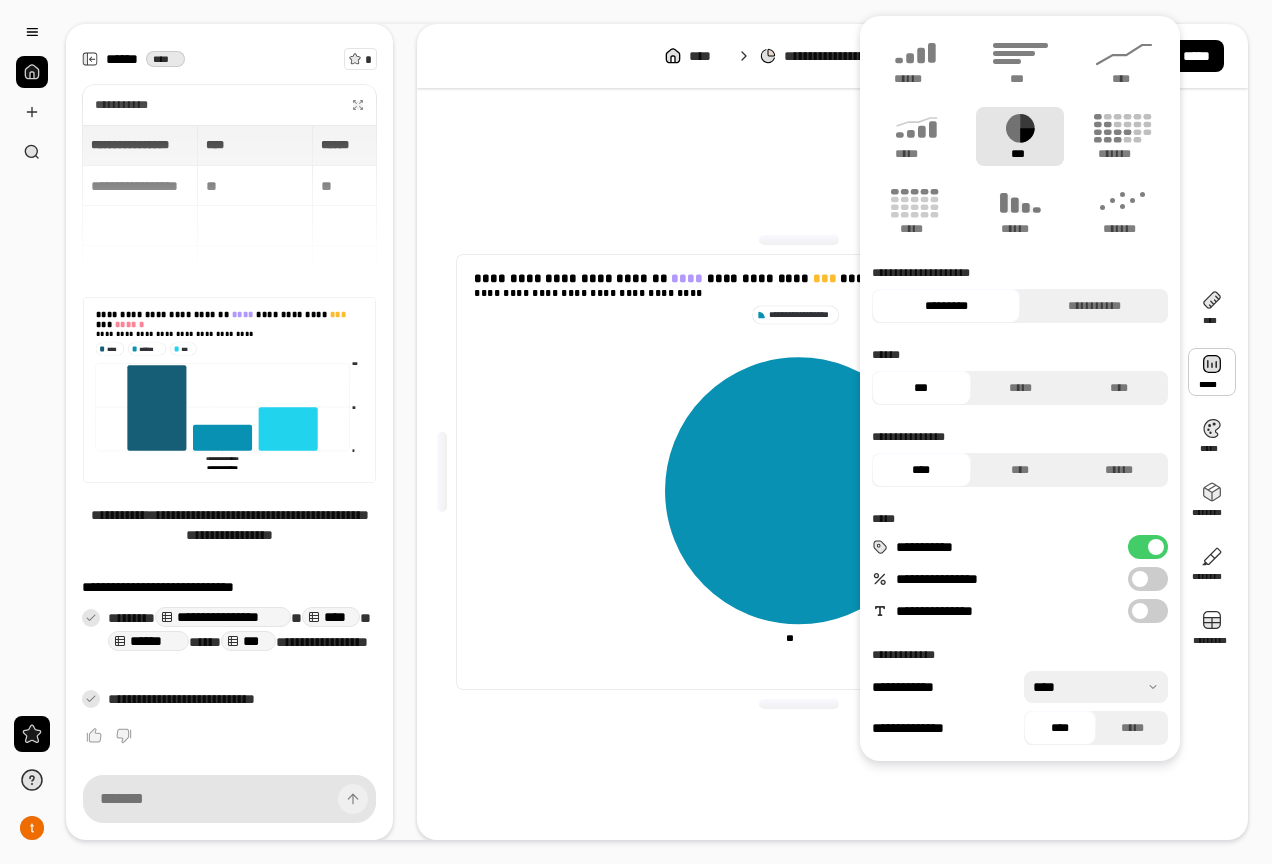 click at bounding box center (1212, 372) 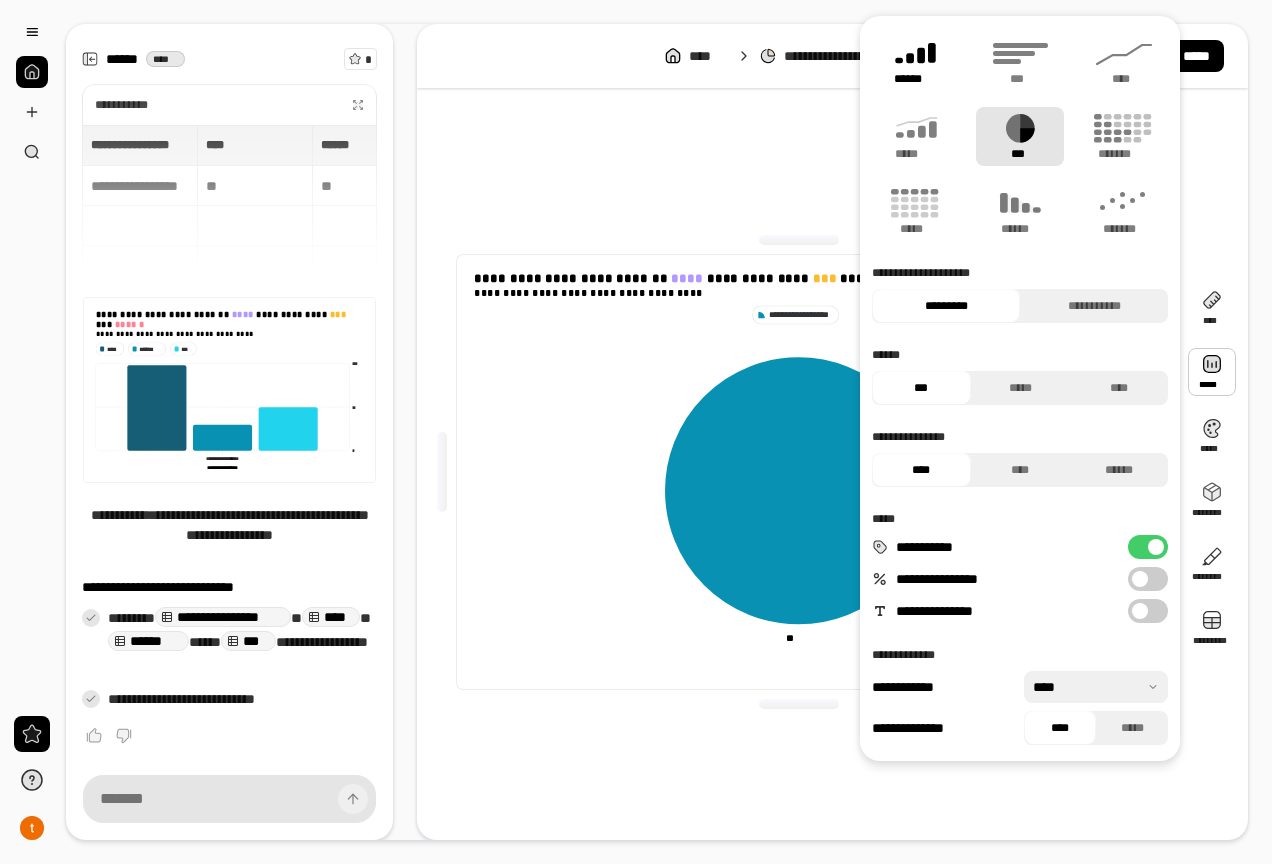 click 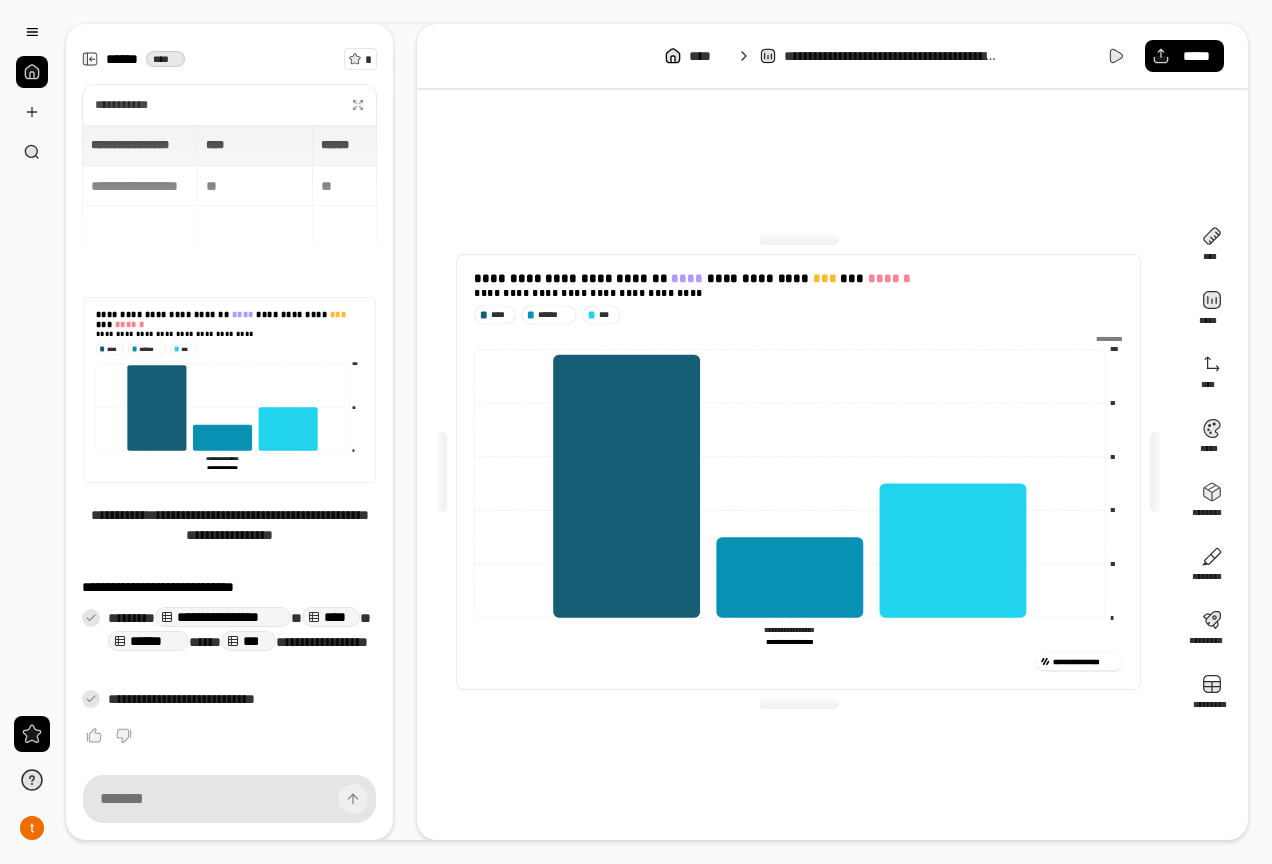 click on "**********" at bounding box center [798, 472] 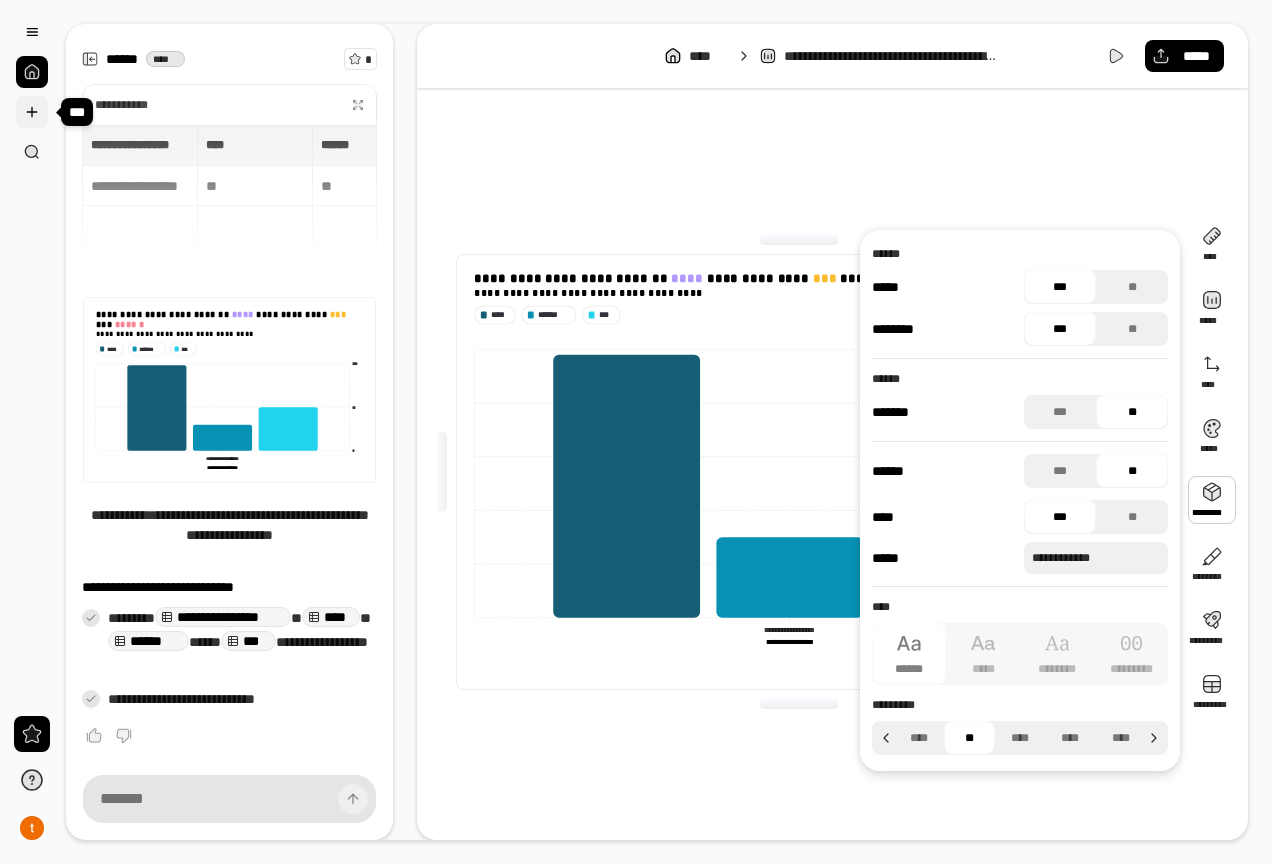 click at bounding box center (32, 112) 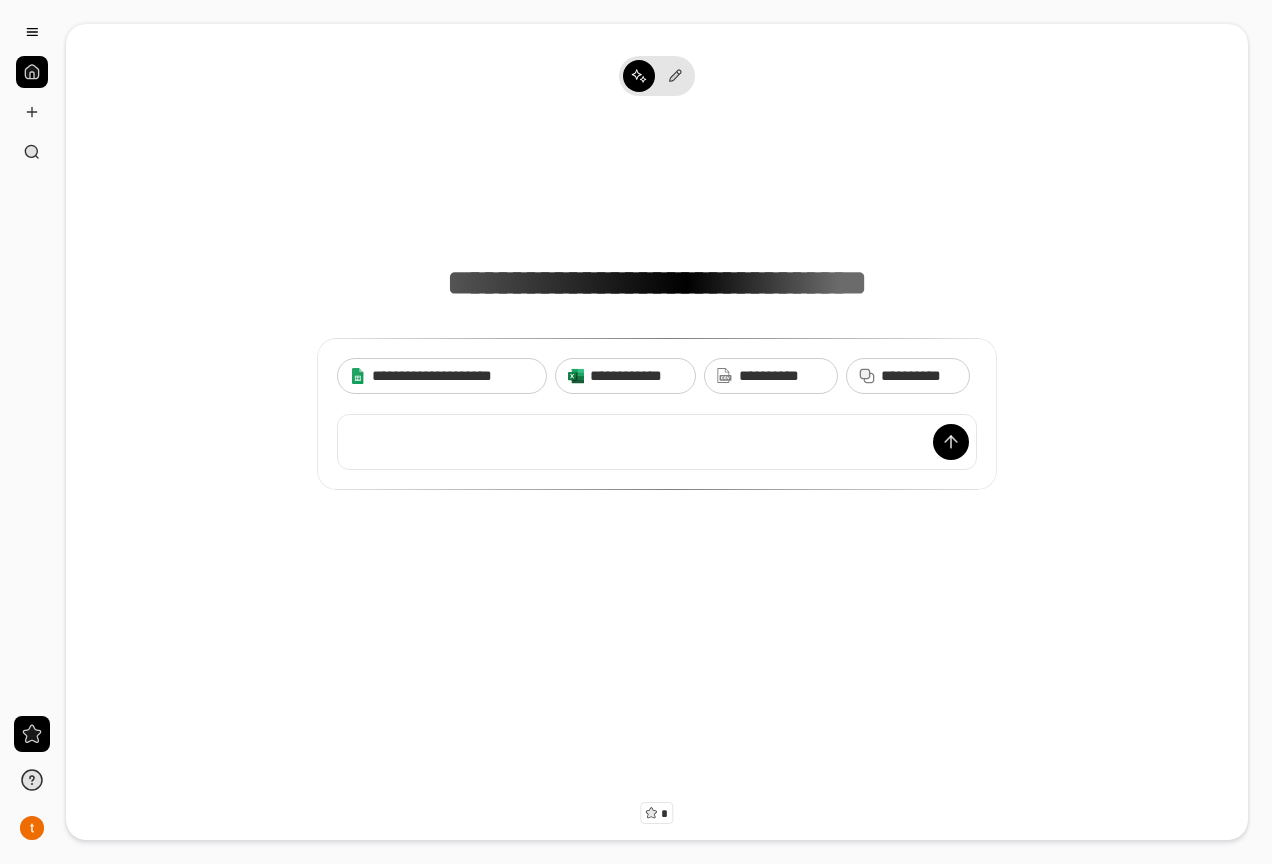 click at bounding box center (657, 442) 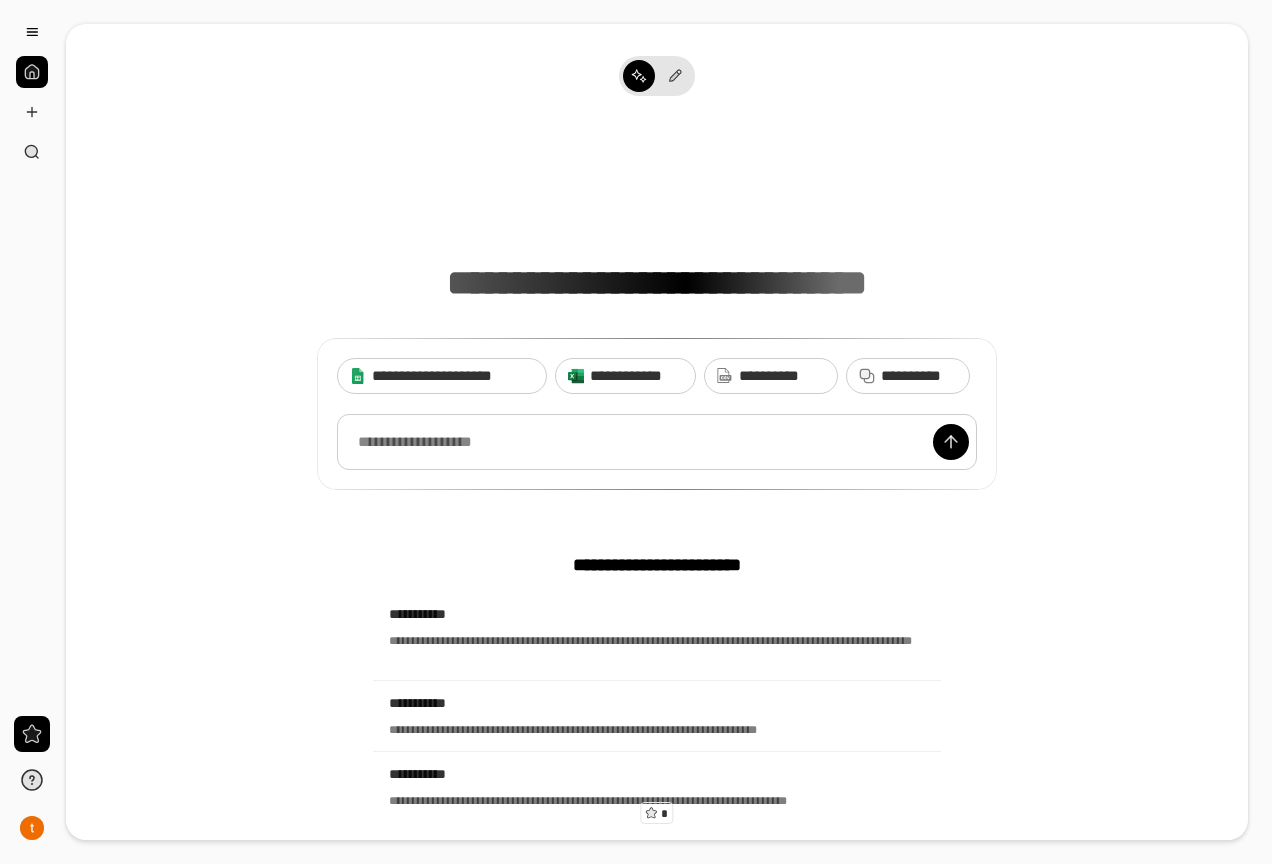 type 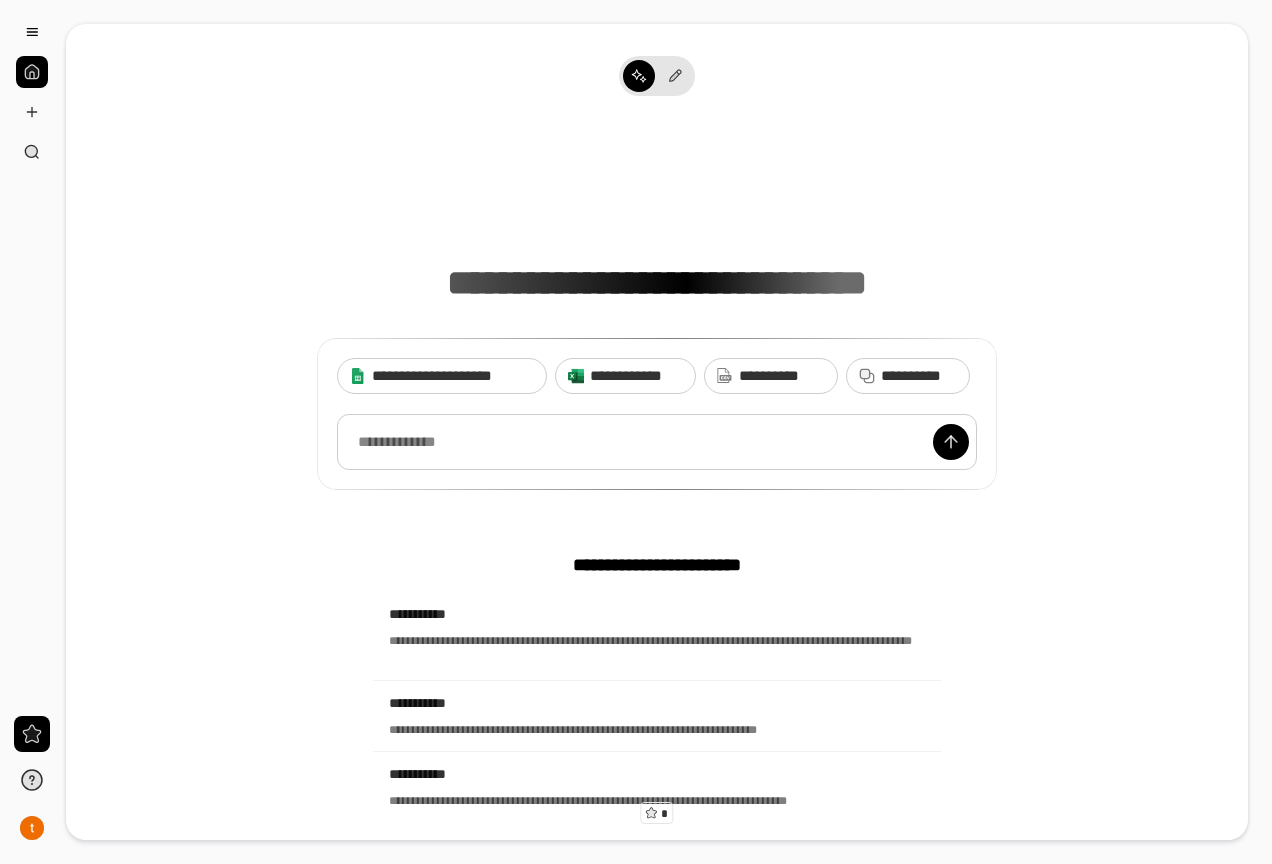 click at bounding box center [657, 442] 